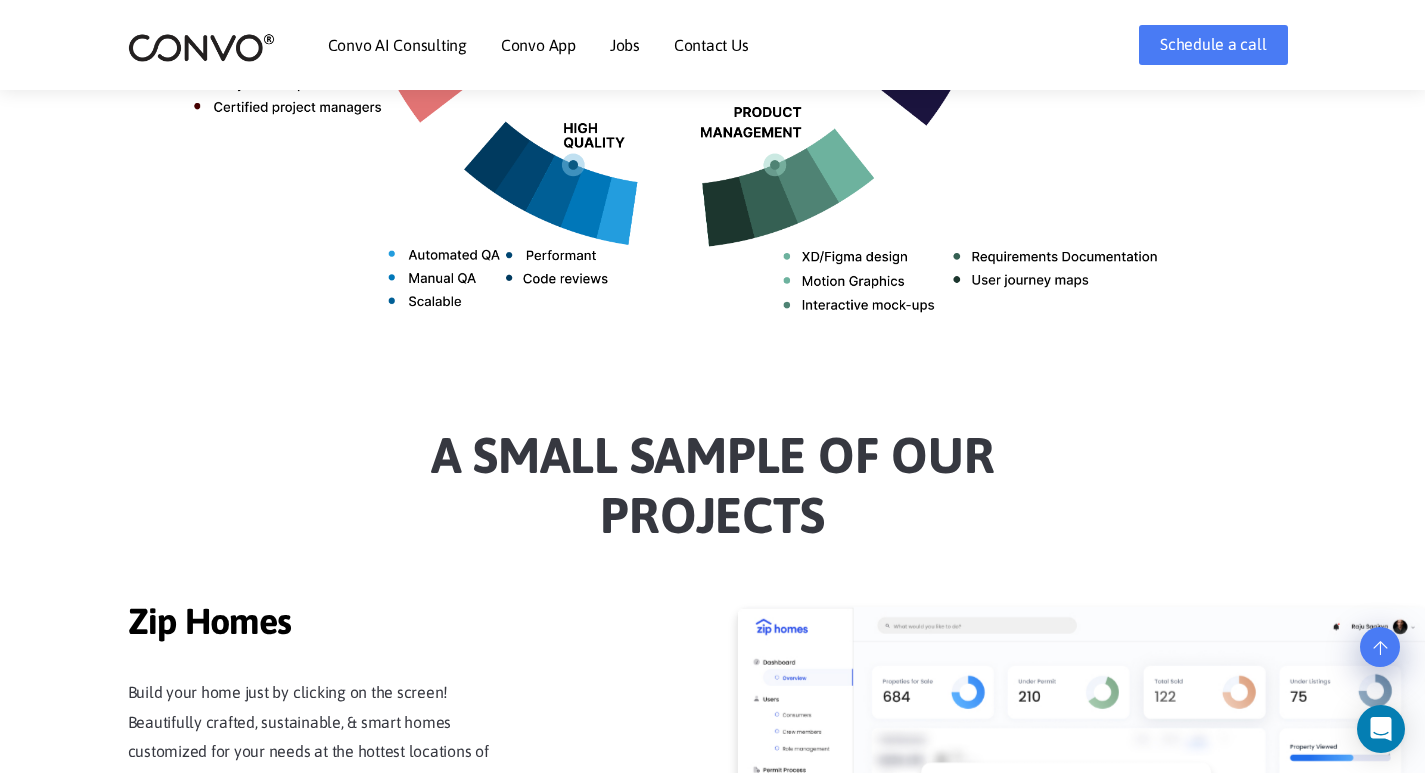 scroll, scrollTop: 1125, scrollLeft: 0, axis: vertical 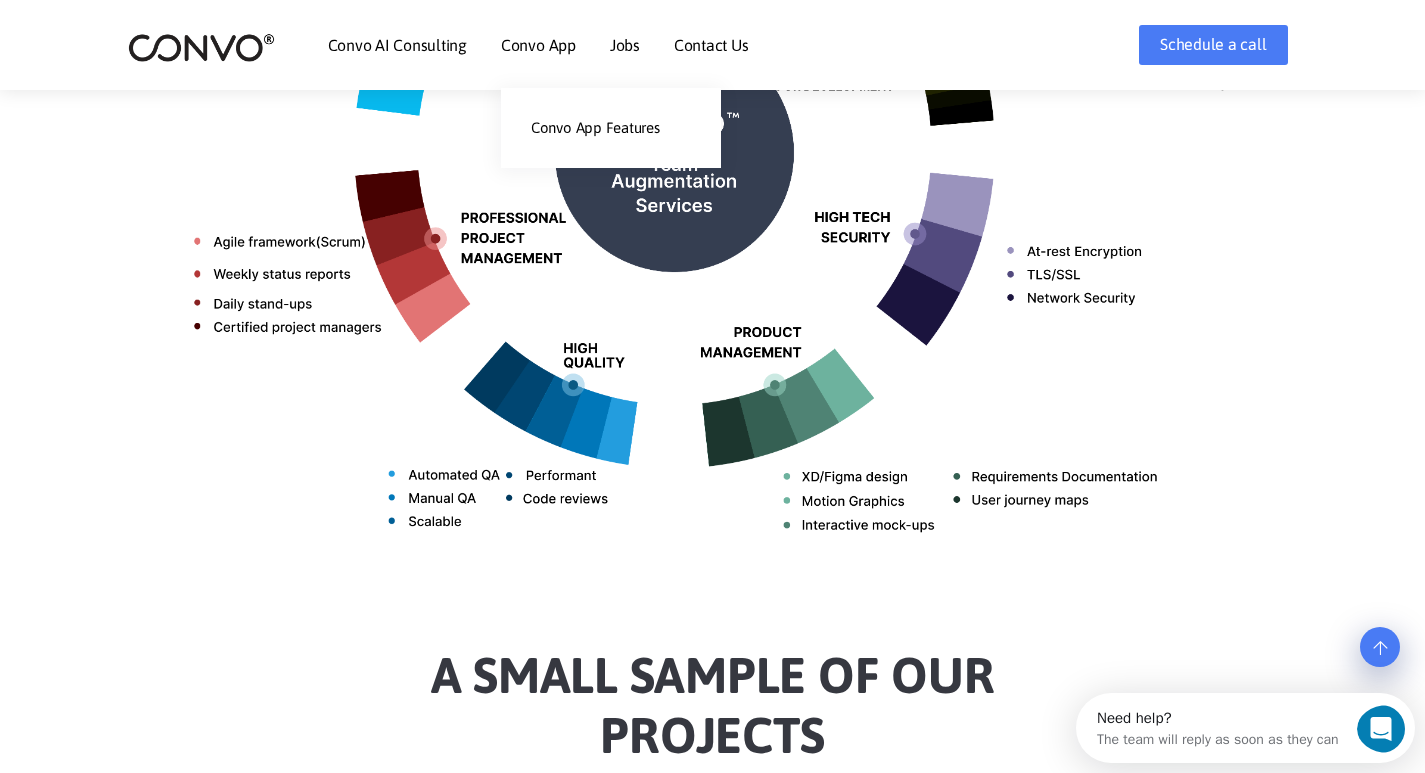 click on "Convo App" at bounding box center (538, 45) 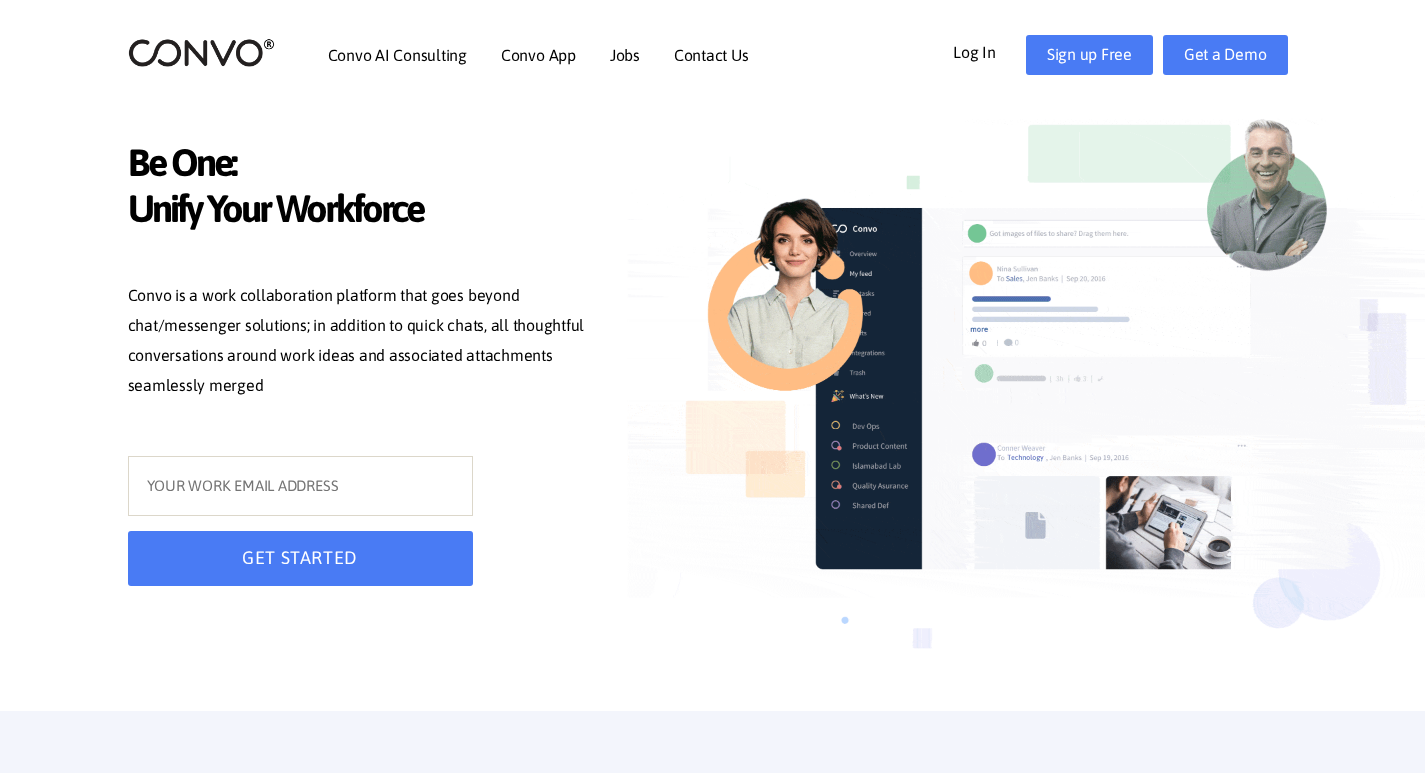 scroll, scrollTop: 0, scrollLeft: 0, axis: both 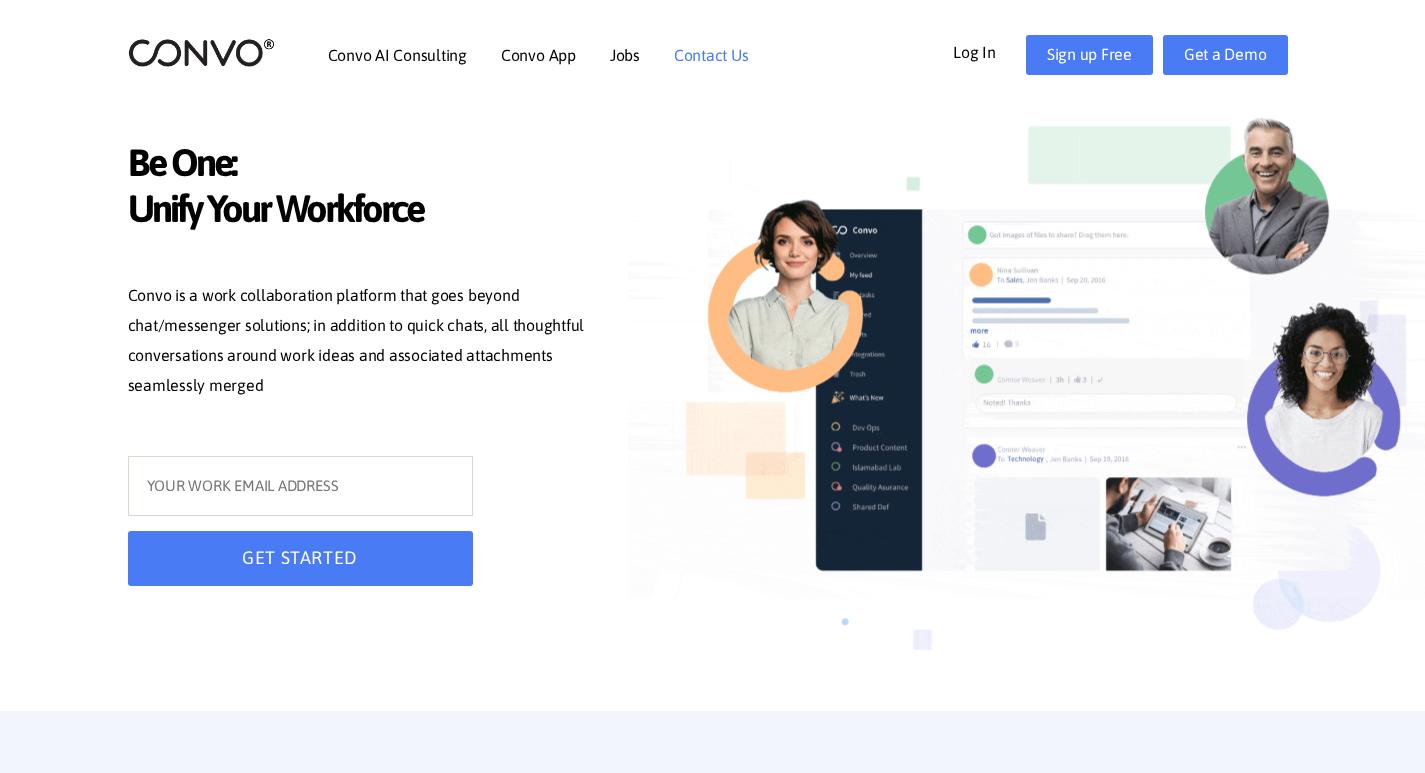 click on "Contact Us" at bounding box center (711, 55) 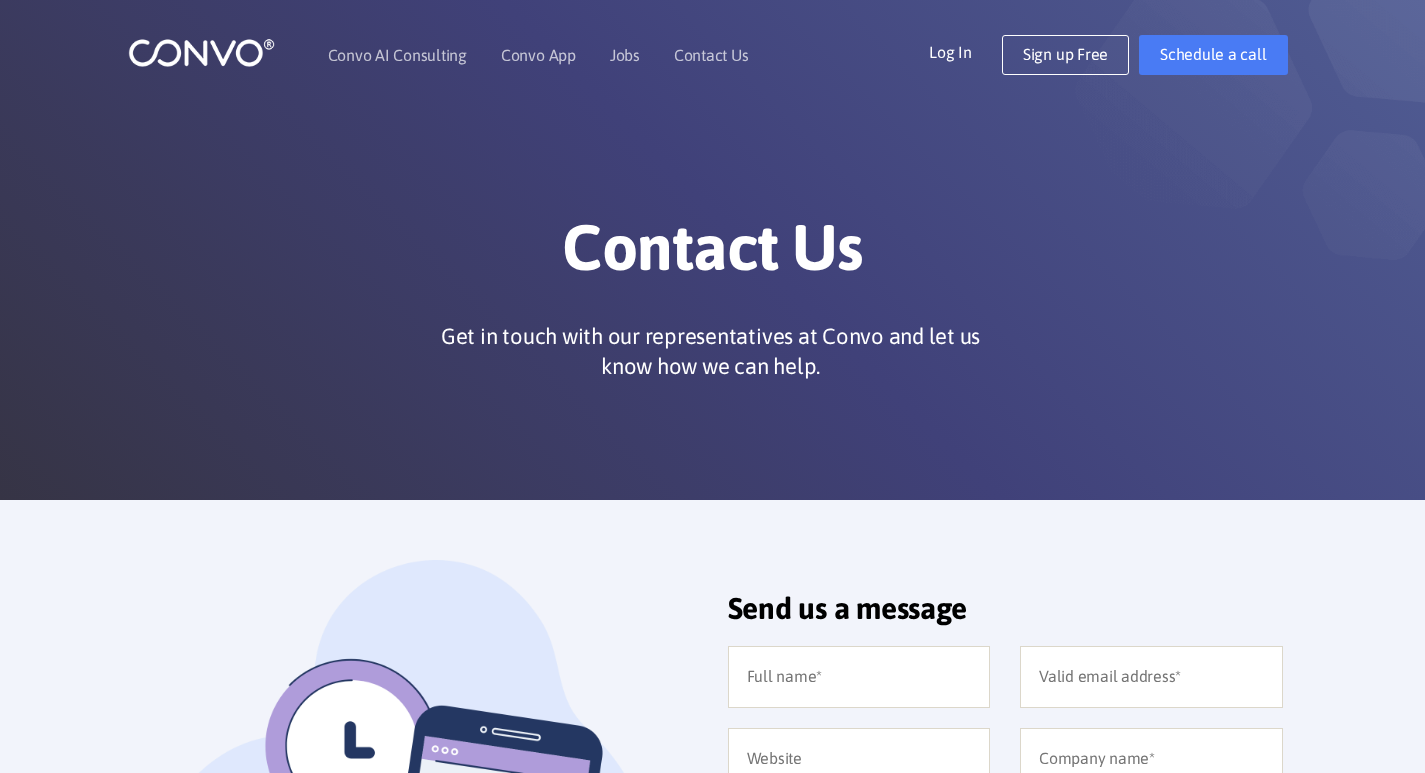 scroll, scrollTop: 0, scrollLeft: 0, axis: both 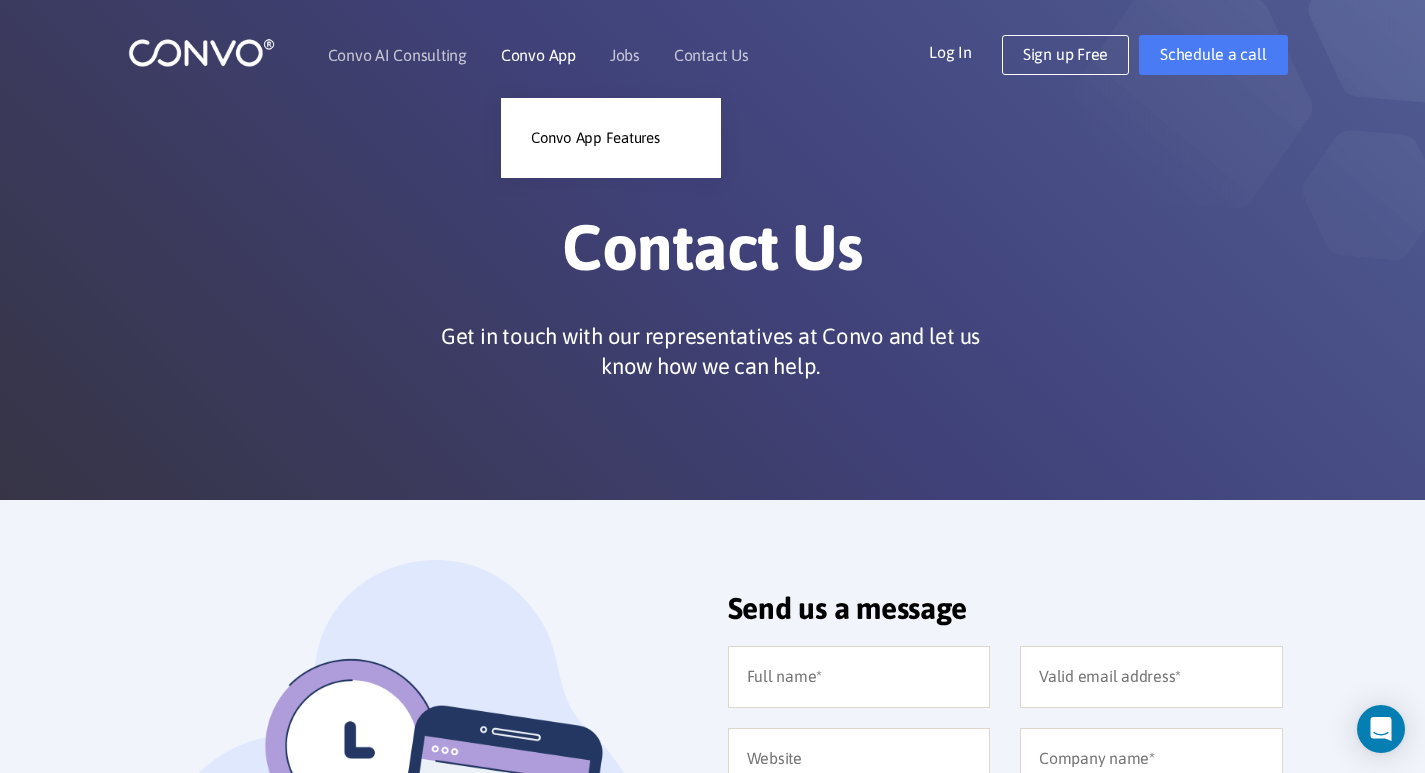 click on "Convo App" at bounding box center (538, 55) 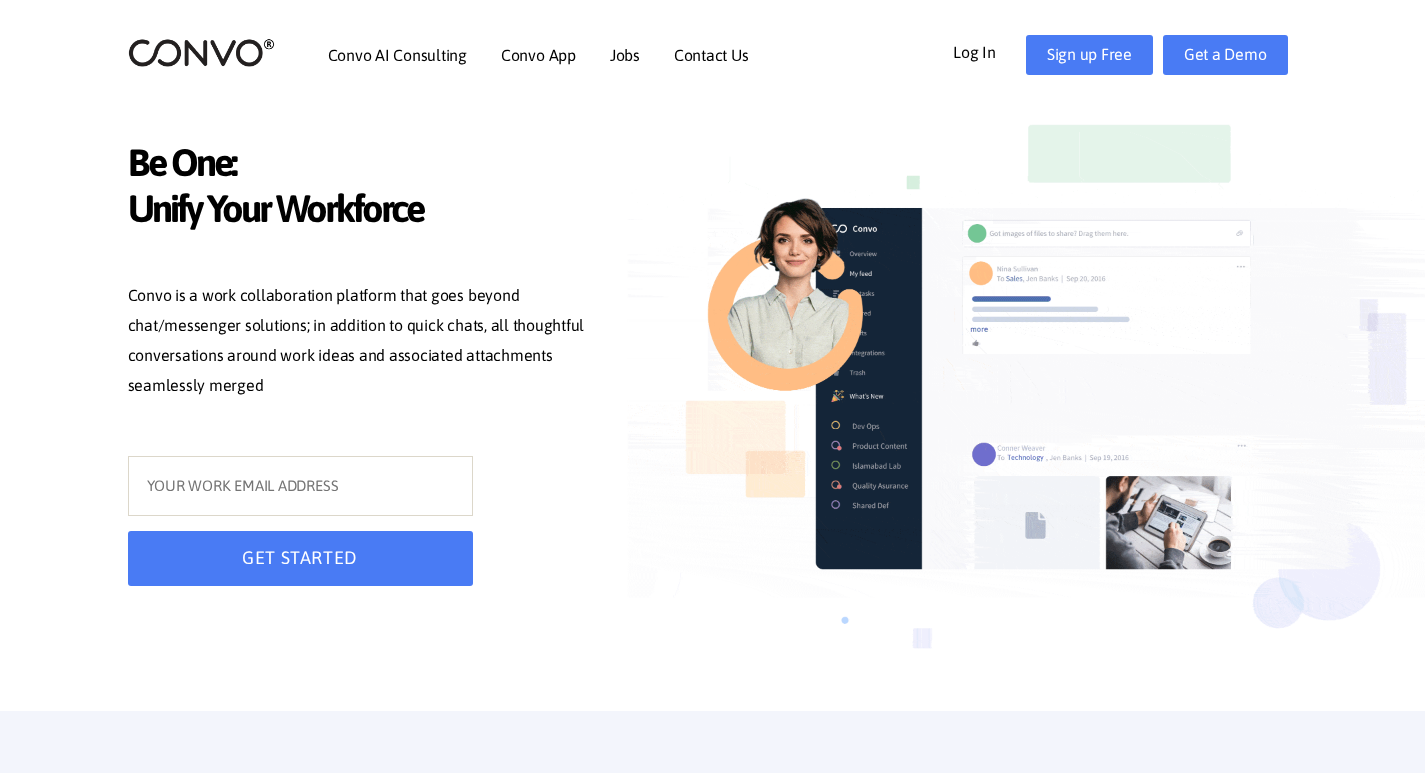scroll, scrollTop: 0, scrollLeft: 0, axis: both 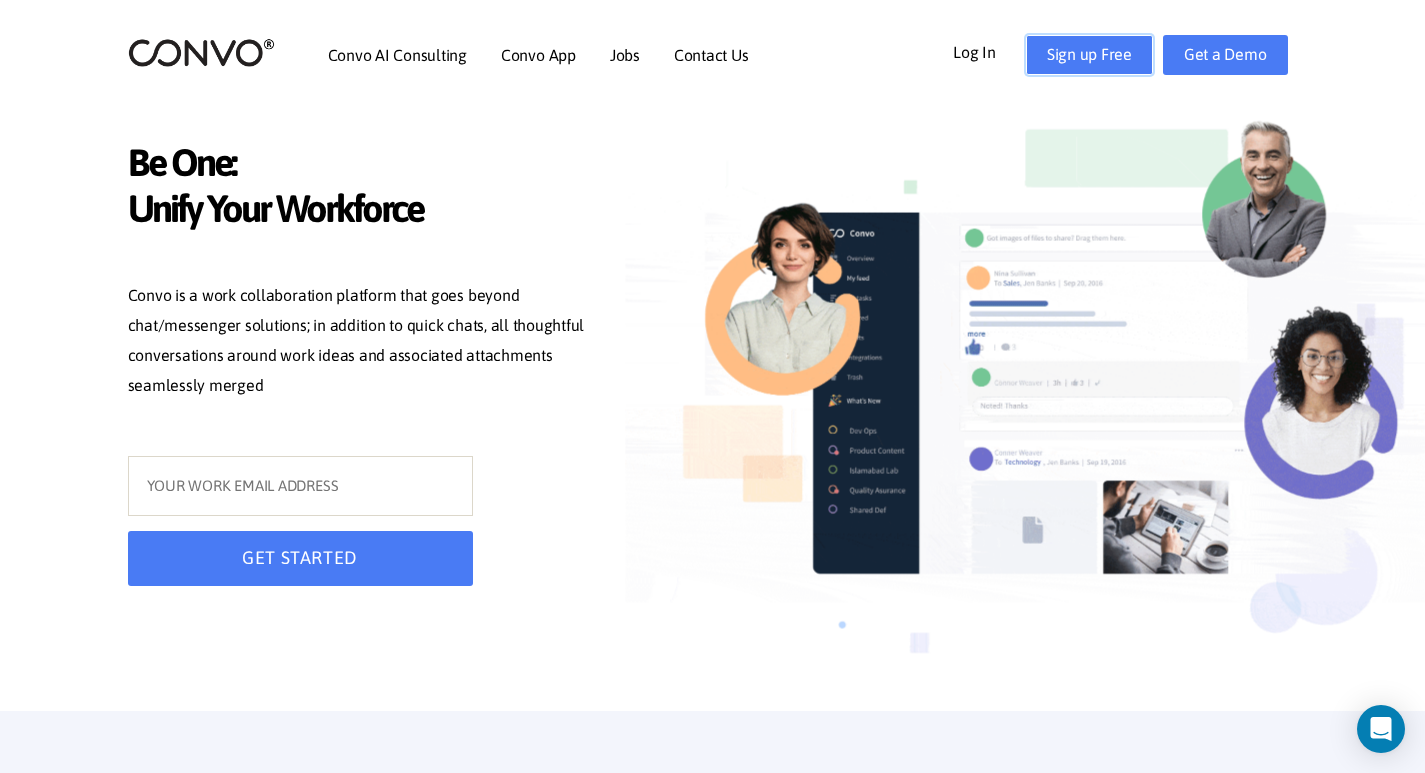 click on "Sign up Free" at bounding box center [1089, 55] 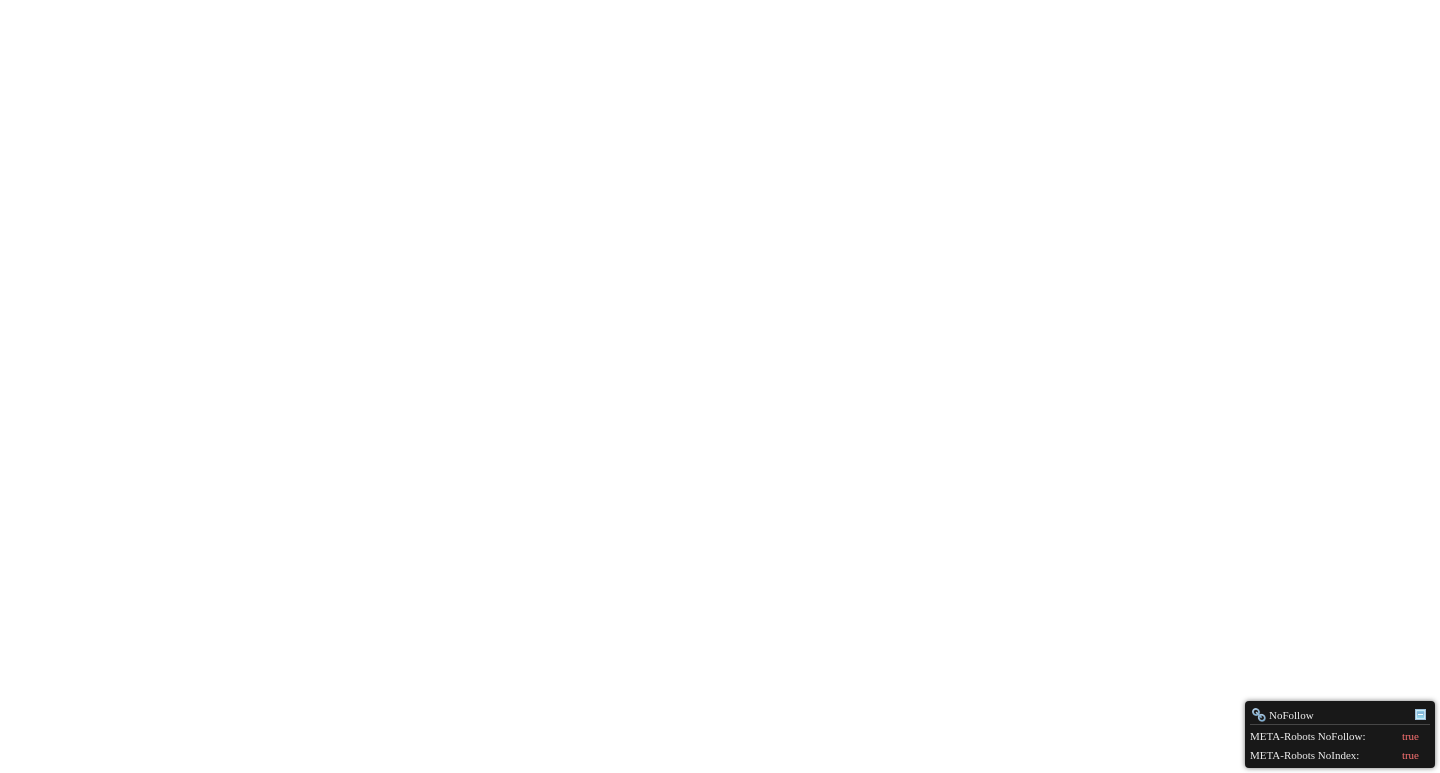 scroll, scrollTop: 0, scrollLeft: 0, axis: both 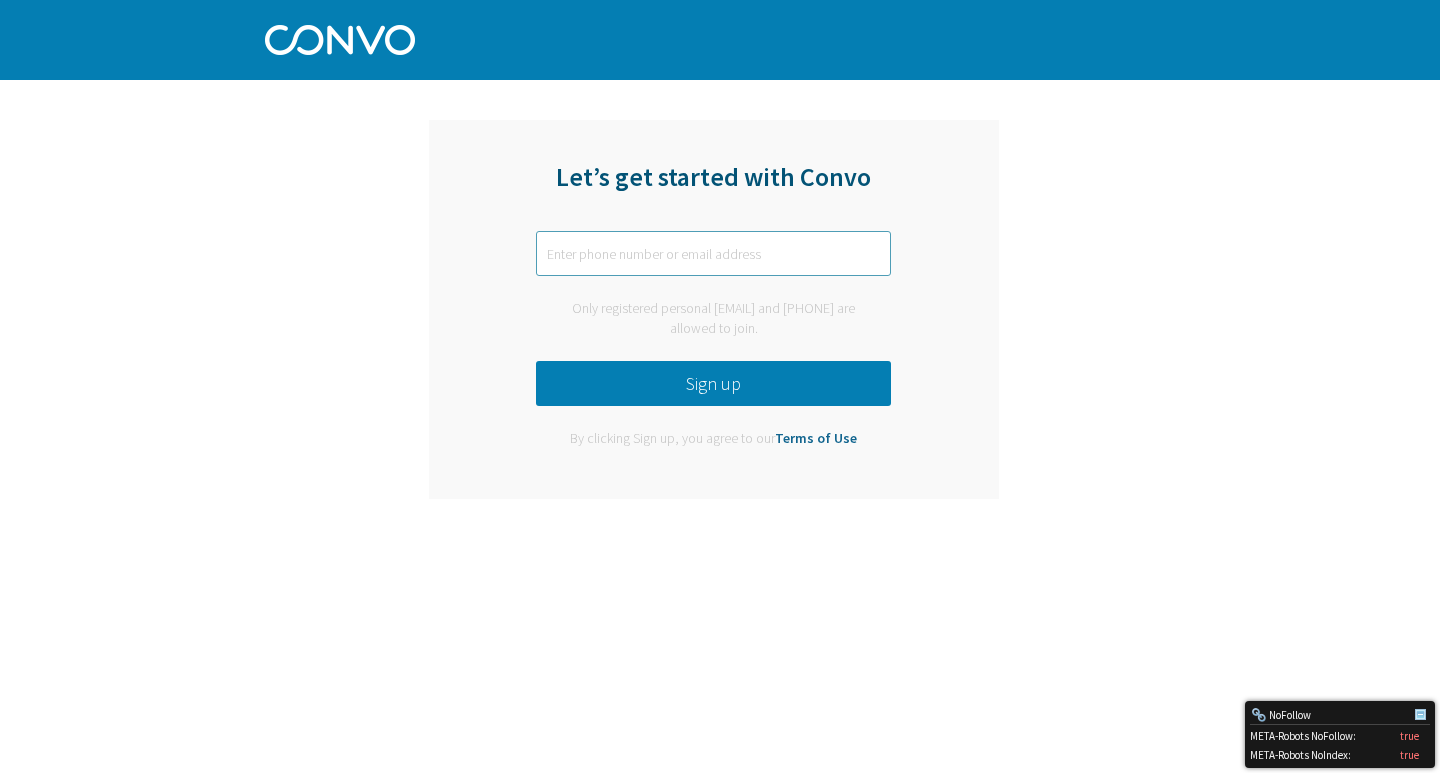 click at bounding box center (713, 253) 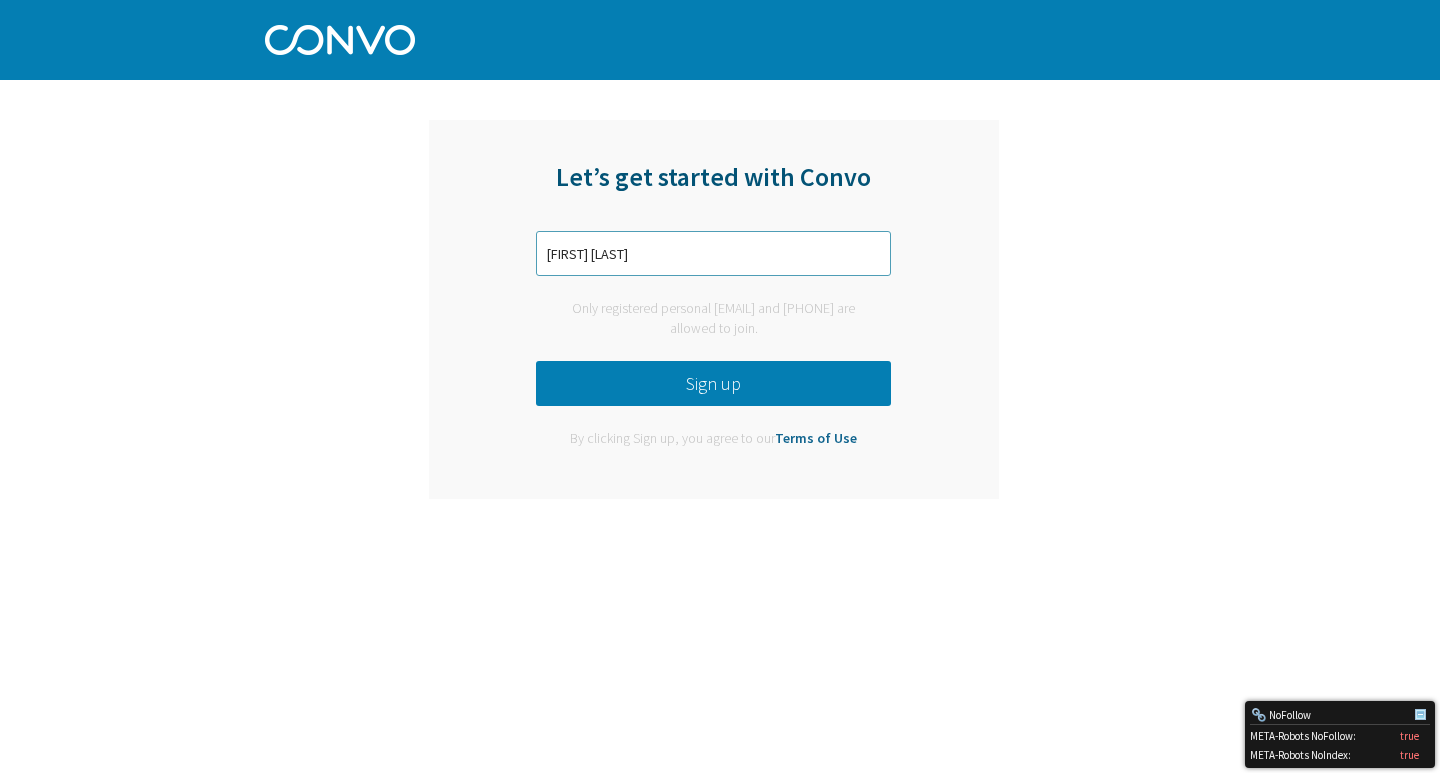type on "kumar g" 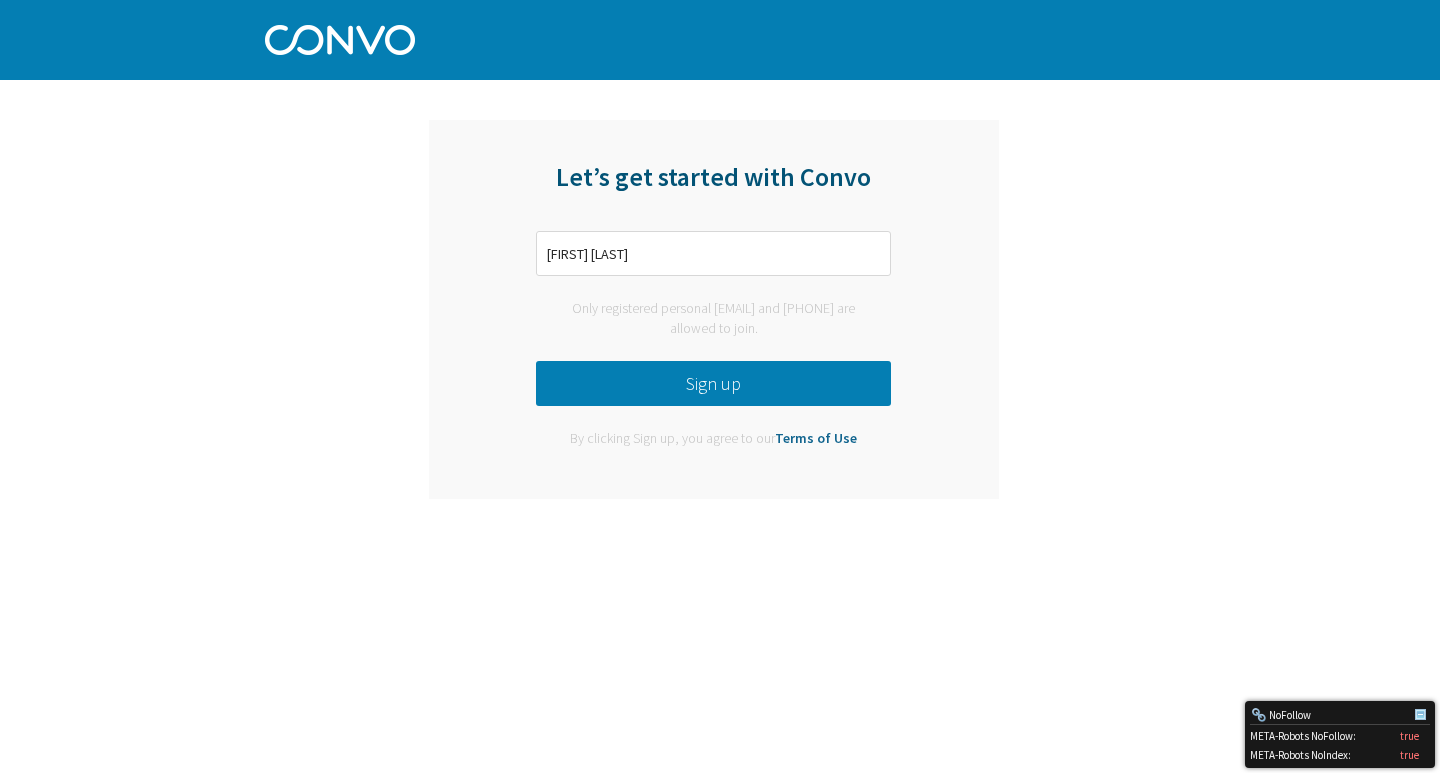 click on "Sign up" at bounding box center (713, 383) 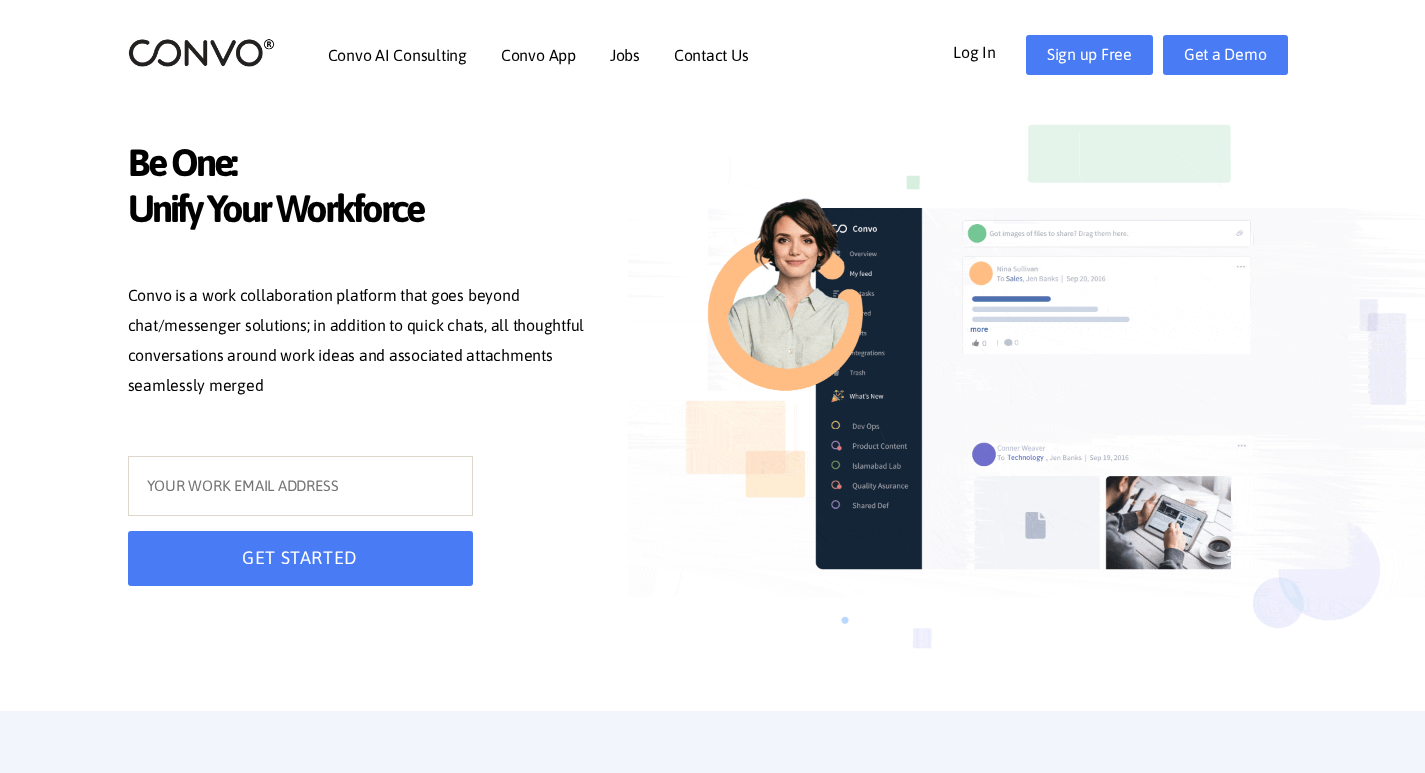 scroll, scrollTop: 0, scrollLeft: 0, axis: both 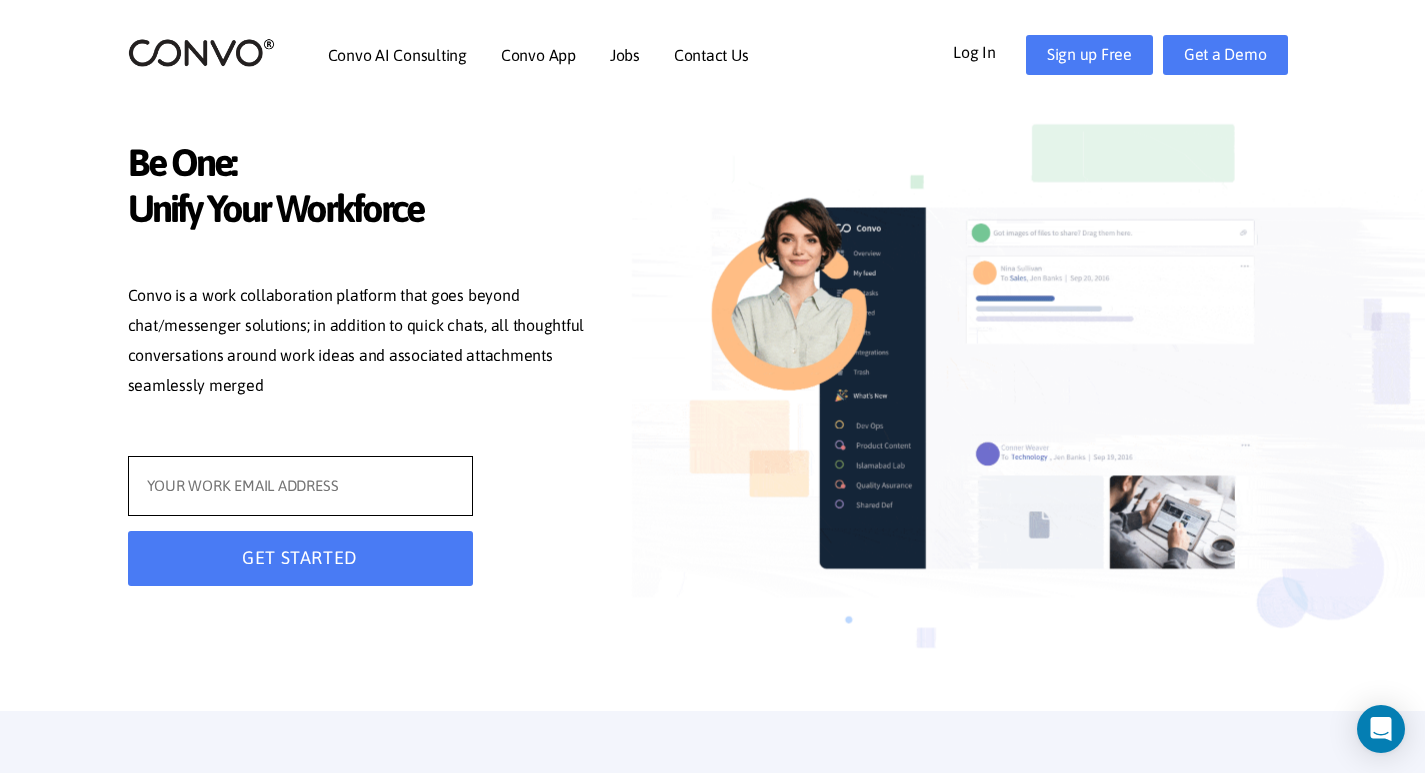 click at bounding box center [300, 486] 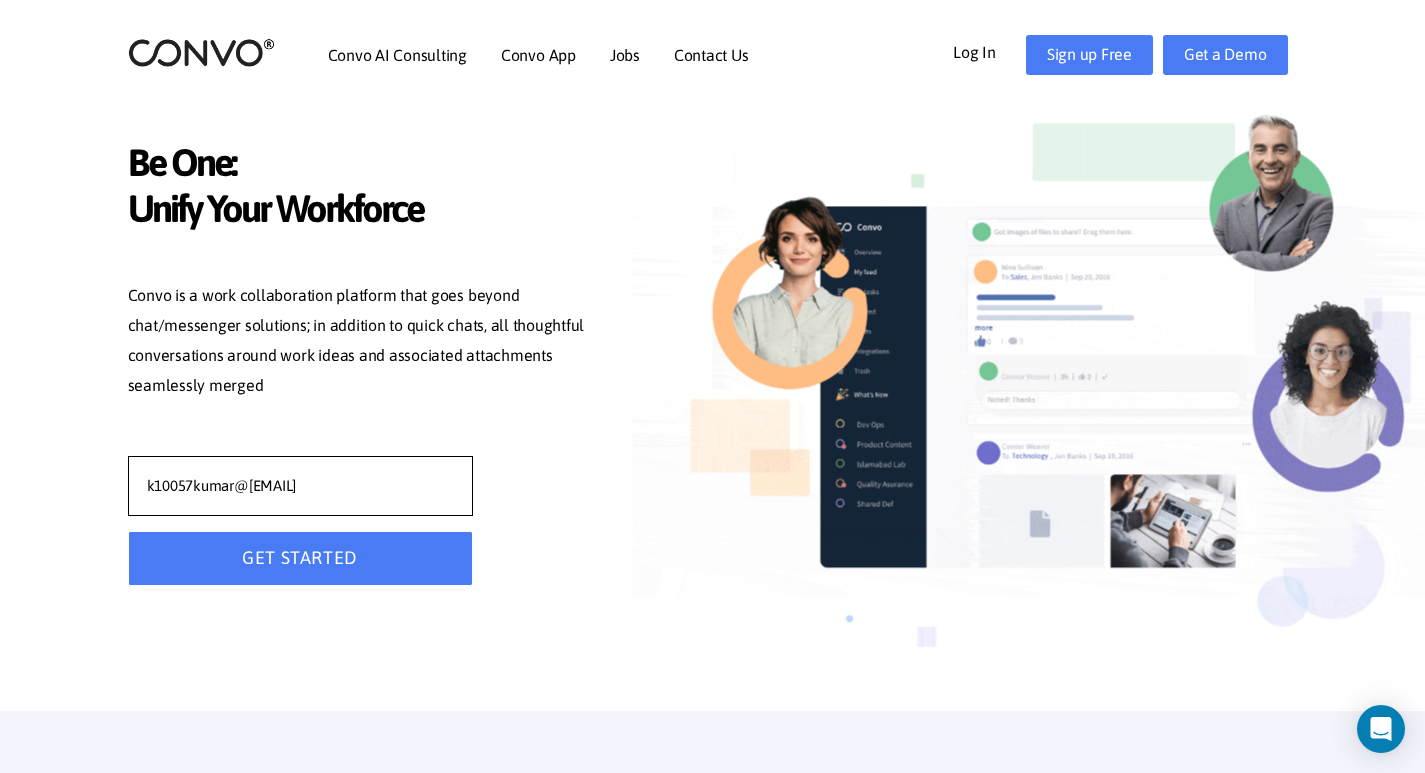 type on "k10057kumar@gmail.com" 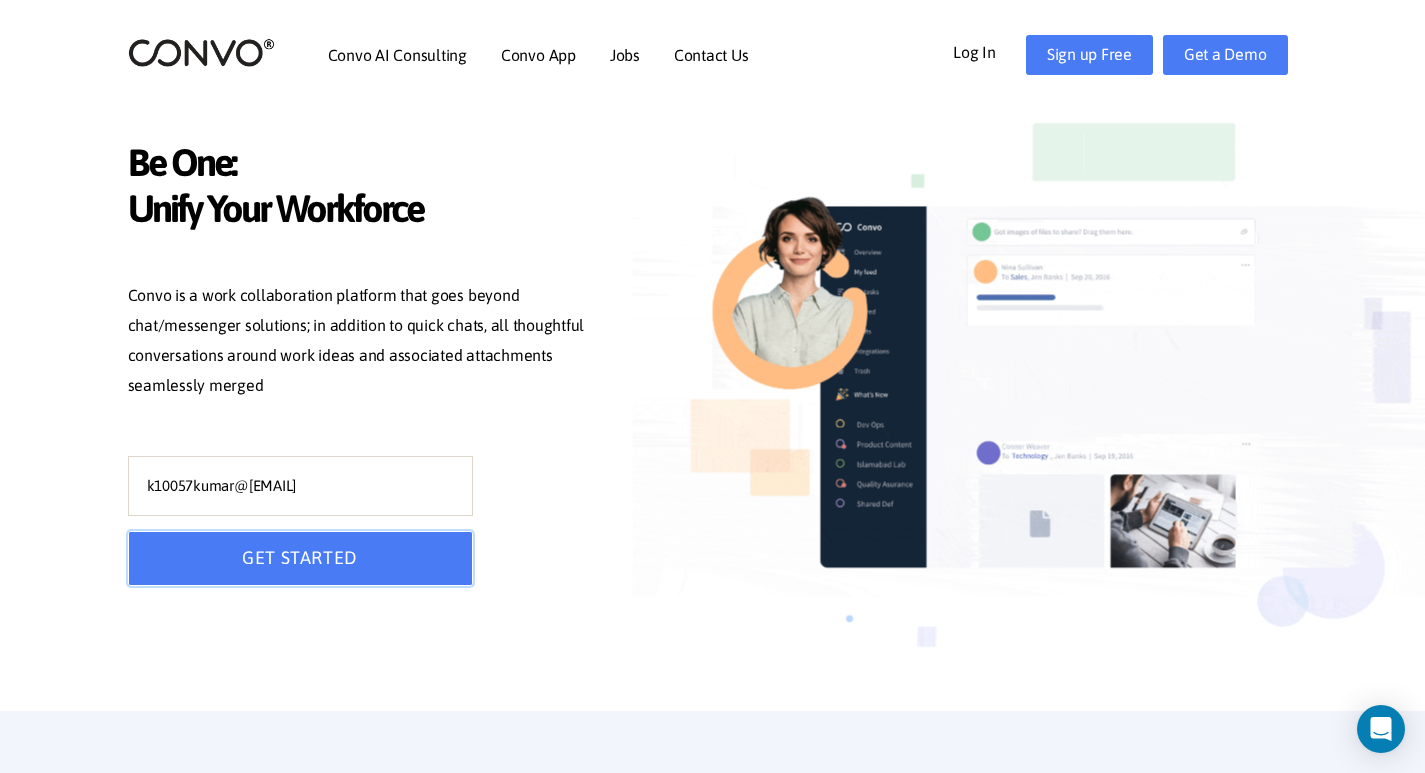 click on "GET
STARTED" at bounding box center [300, 558] 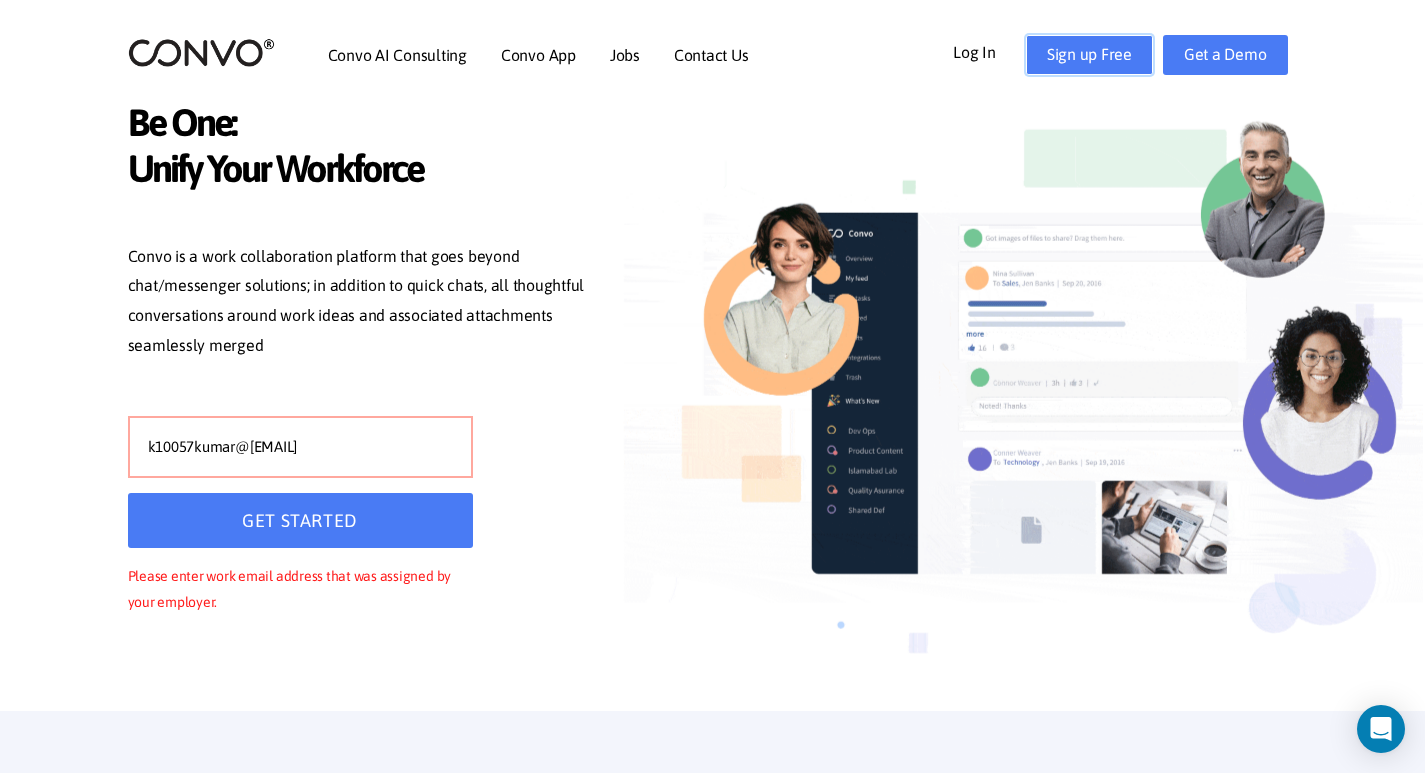 click on "Sign up Free" at bounding box center [1089, 55] 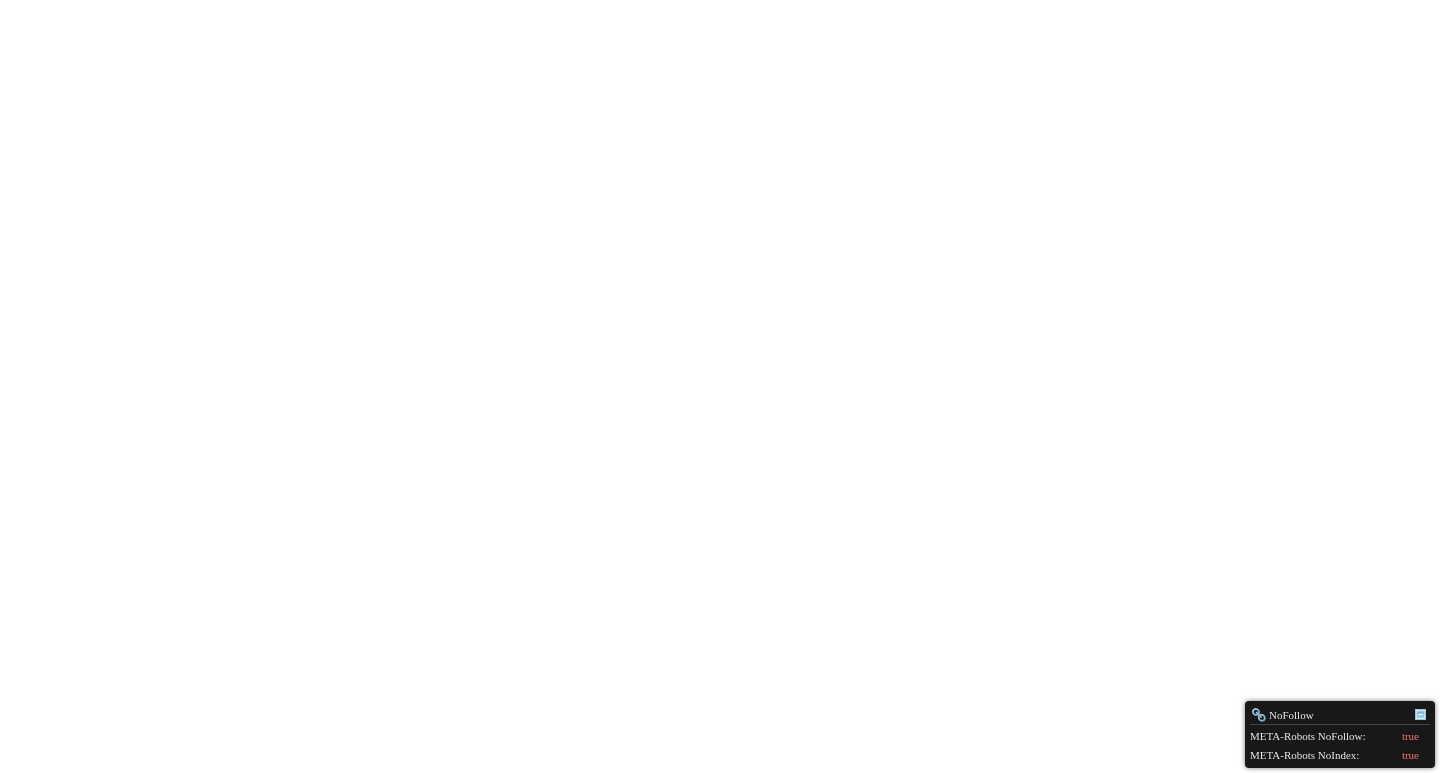scroll, scrollTop: 0, scrollLeft: 0, axis: both 